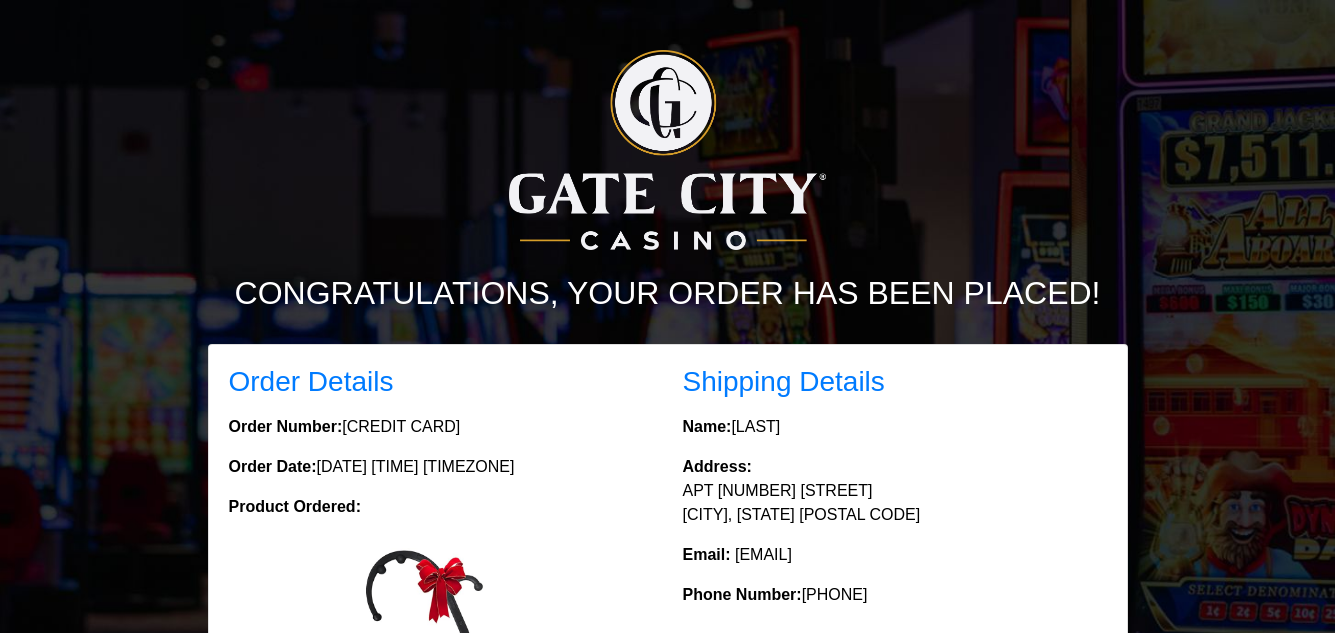 scroll, scrollTop: 358, scrollLeft: 0, axis: vertical 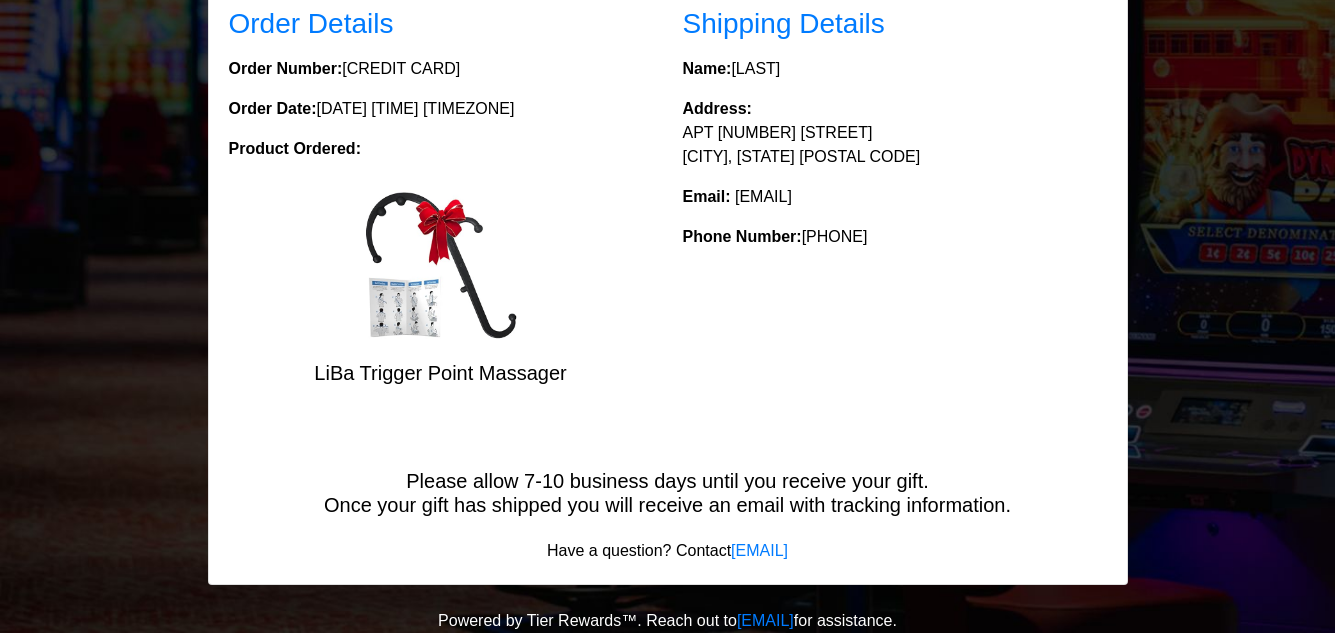 click on "Name:  w Lee" at bounding box center [895, 69] 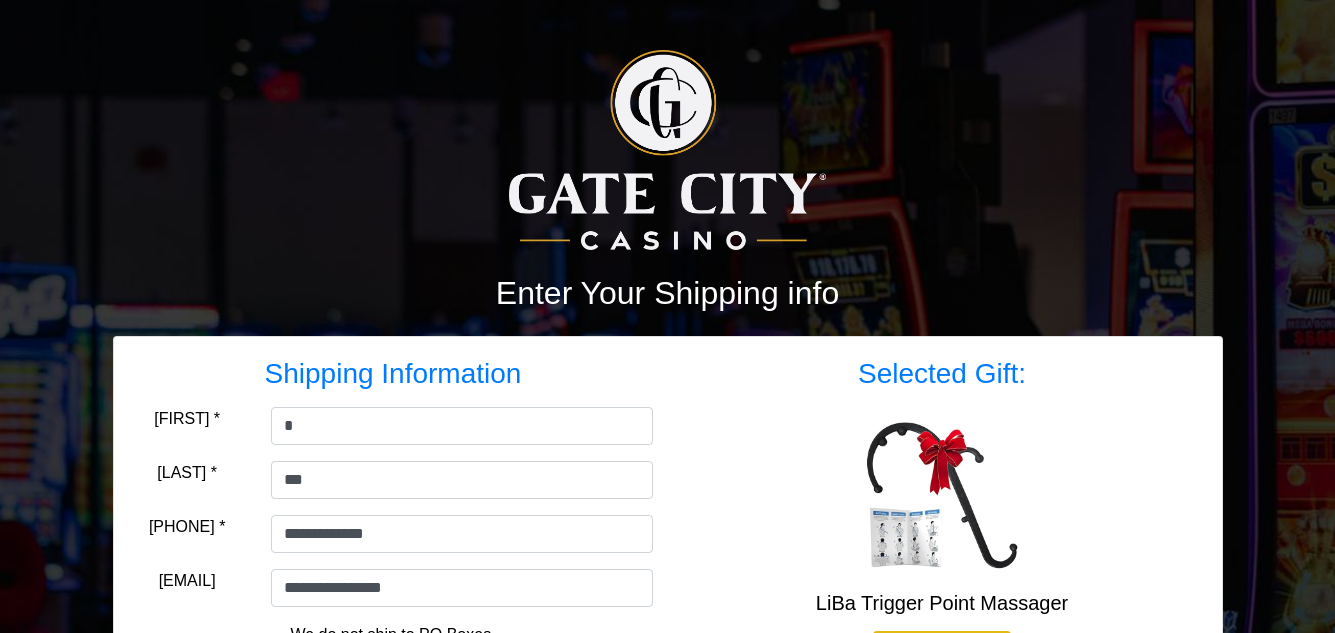 select on "**" 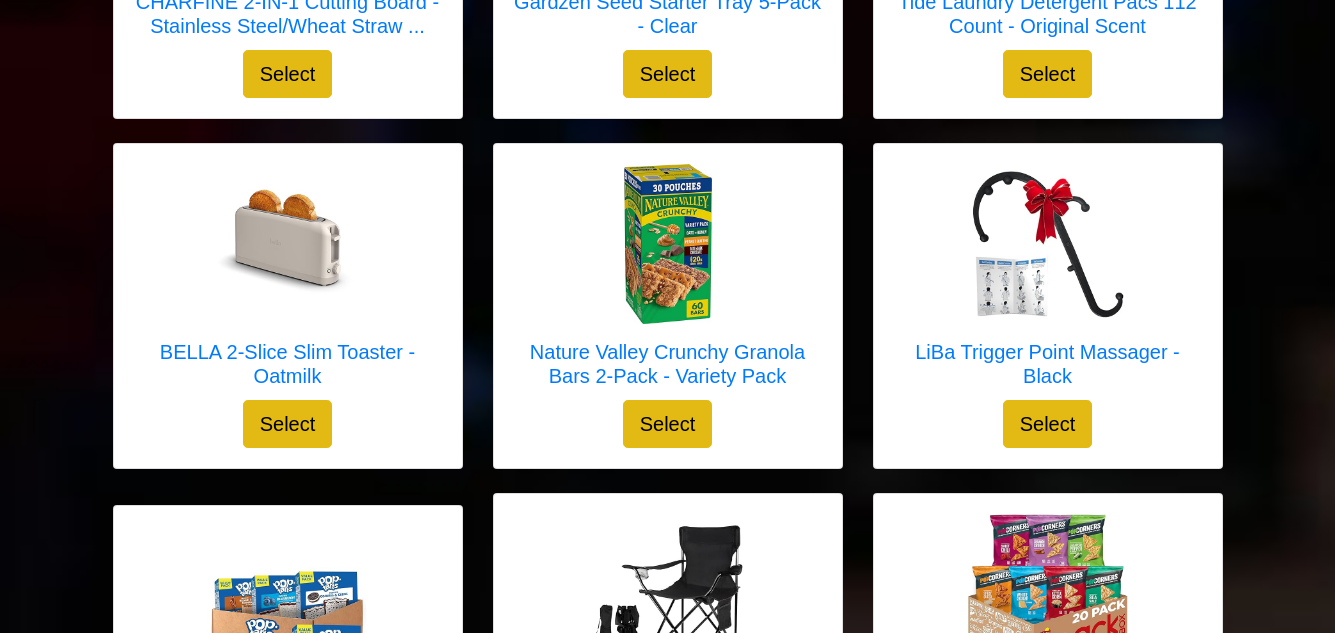 scroll, scrollTop: 3367, scrollLeft: 0, axis: vertical 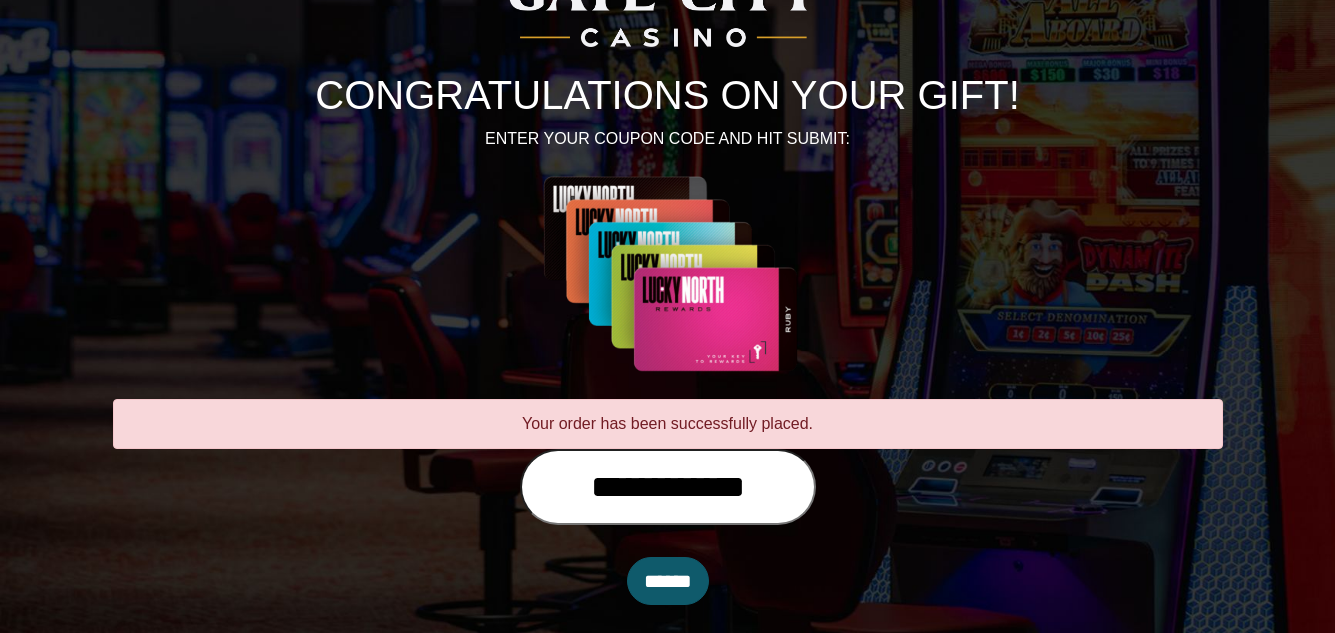 click on "**********" at bounding box center [668, 487] 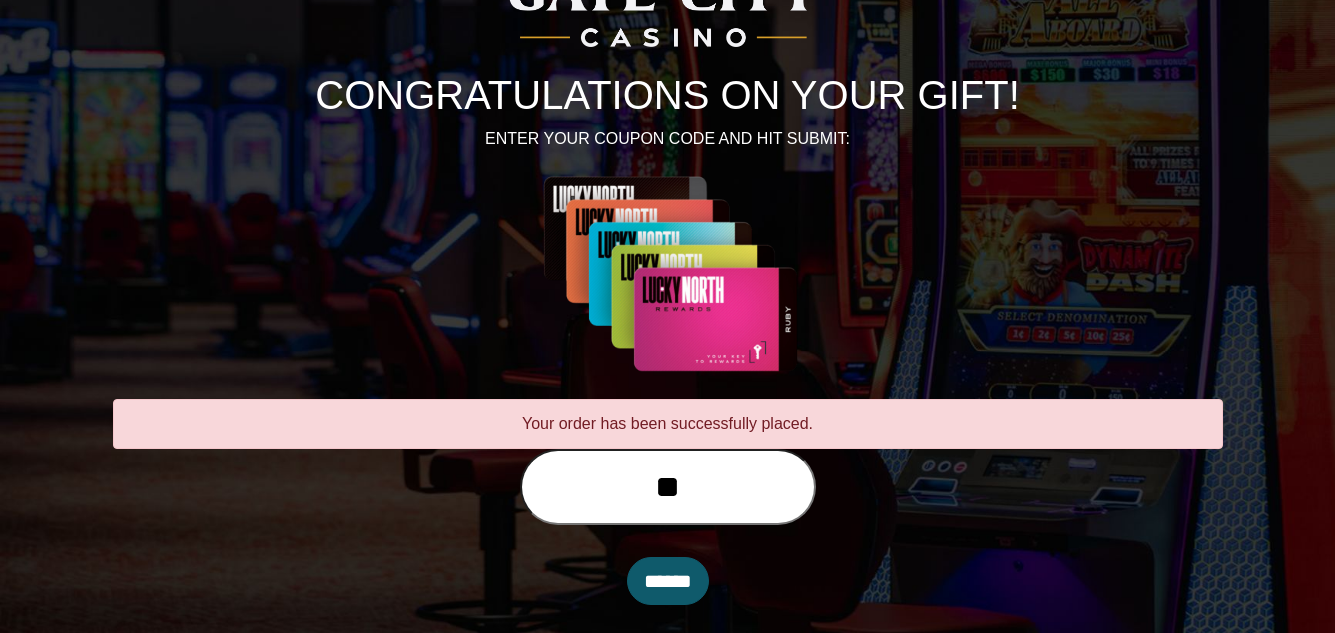 type on "*" 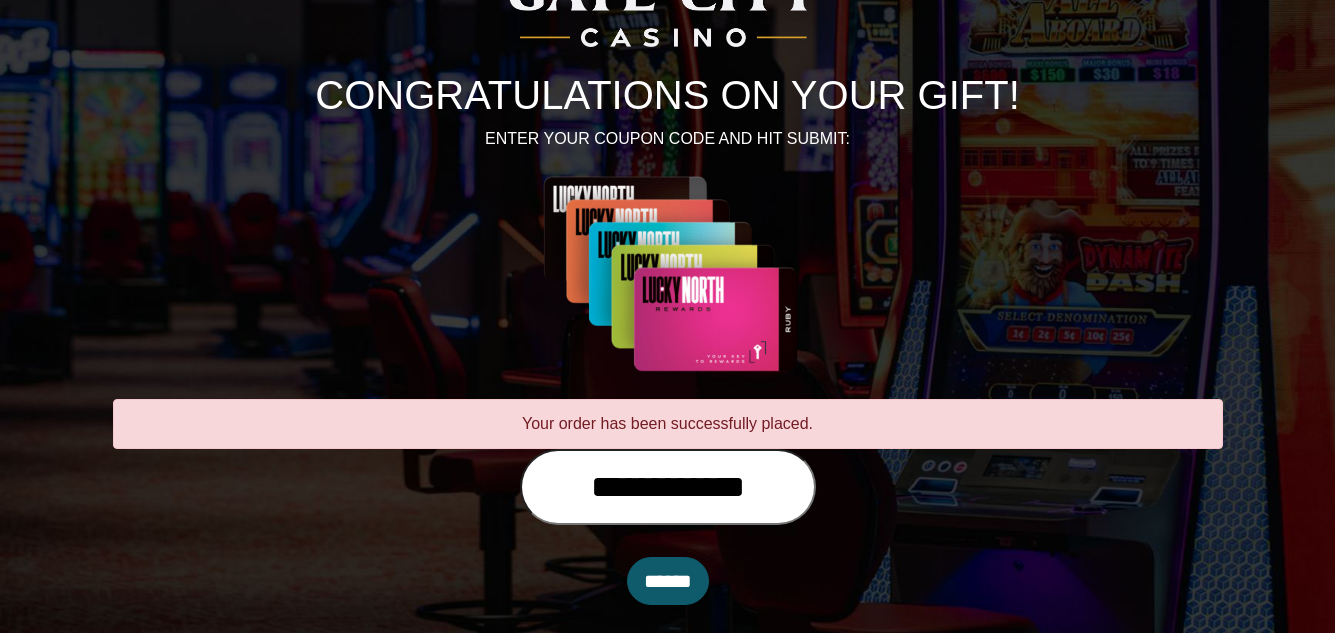 type on "**********" 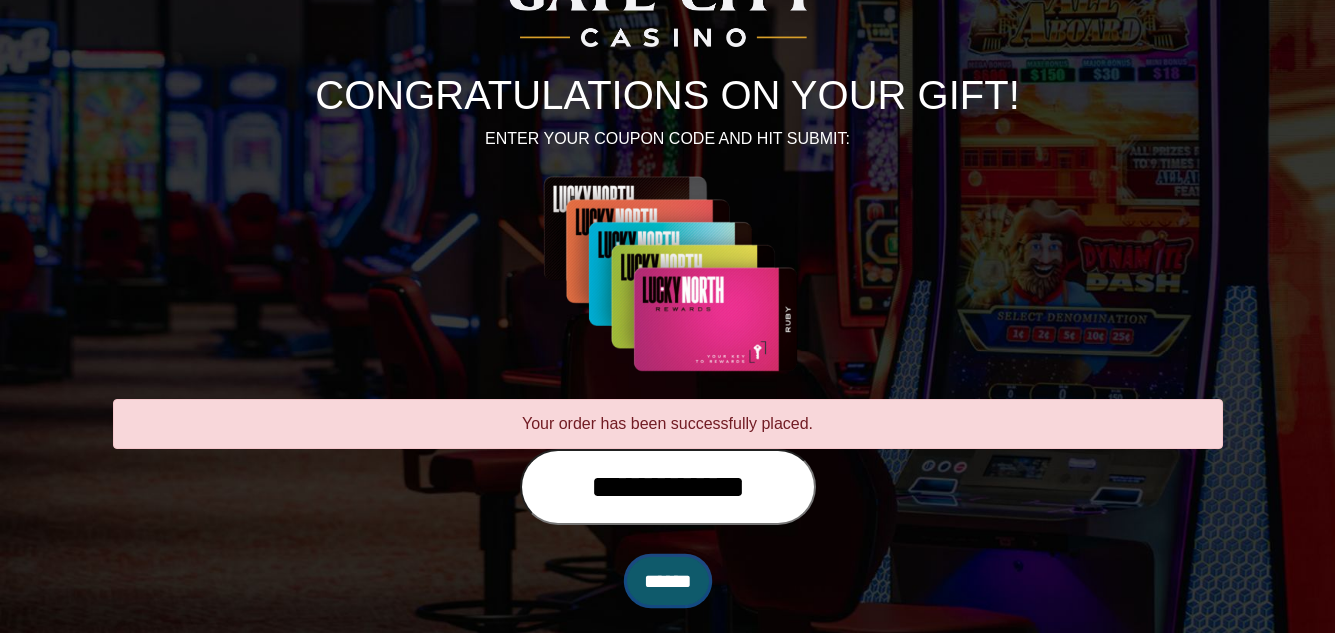 click on "******" at bounding box center (668, 581) 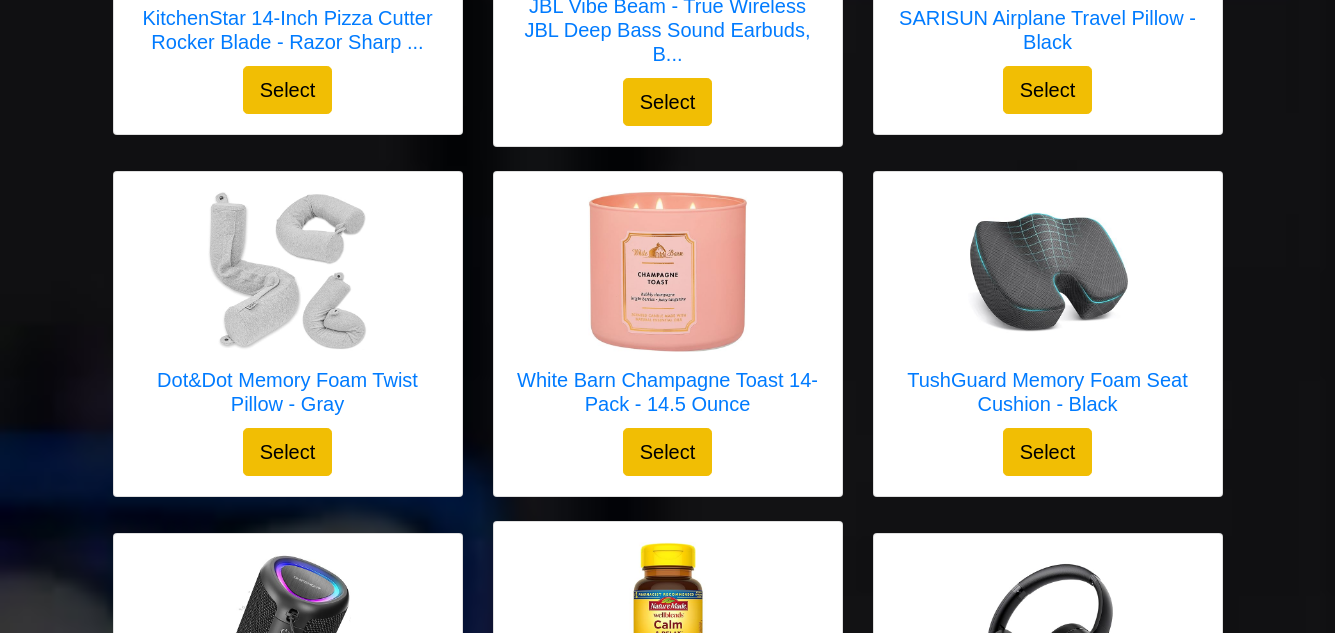 scroll, scrollTop: 1292, scrollLeft: 0, axis: vertical 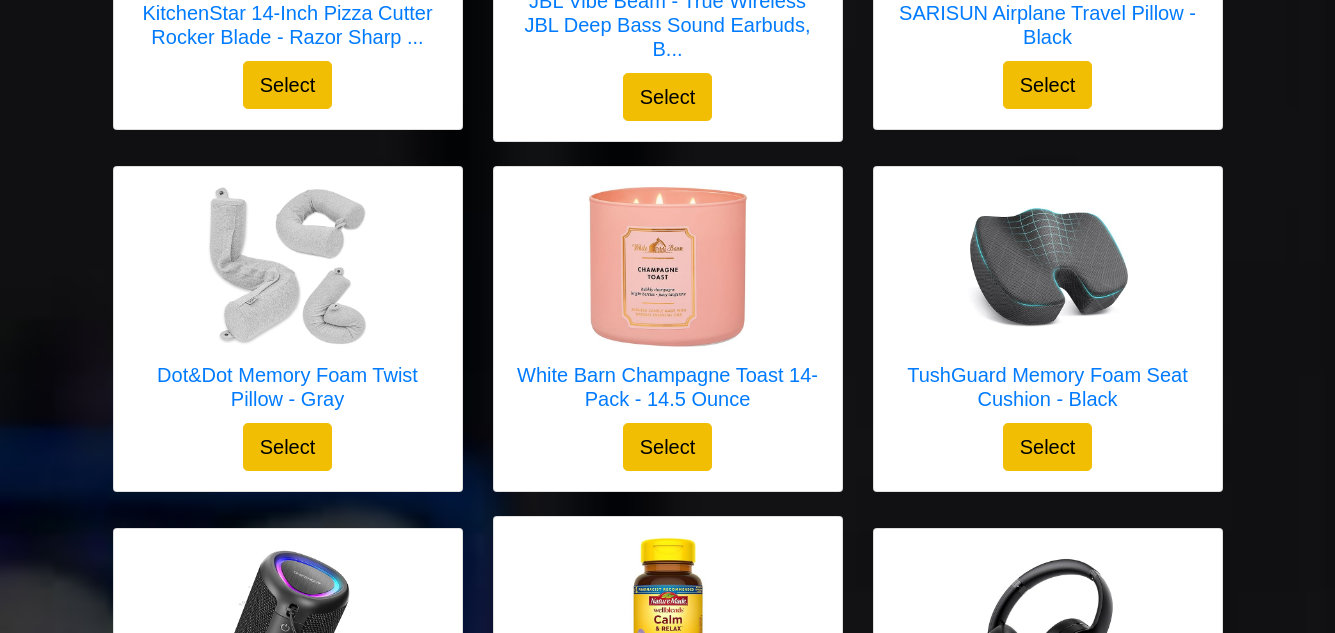 click on "Select your gift!
The Perfect Pizza Pack™ - Reusable Pizza Storage Container w...
Select
X
The Perfect Pizza Pack™ - Reusable Pizza Storage Container with 5 Microwavable Serving Trays - BPA-Free Adjustable Pizza Slice Container to Organize & Save Space, Red" at bounding box center (667, 2333) 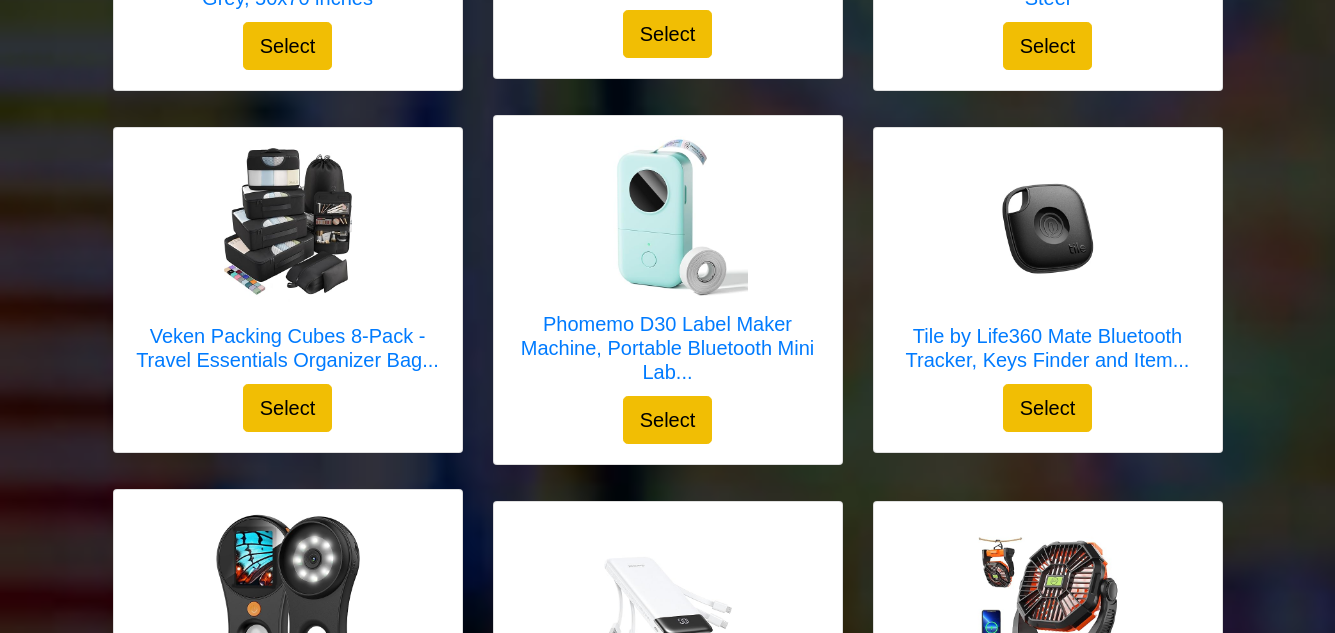 scroll, scrollTop: 2419, scrollLeft: 0, axis: vertical 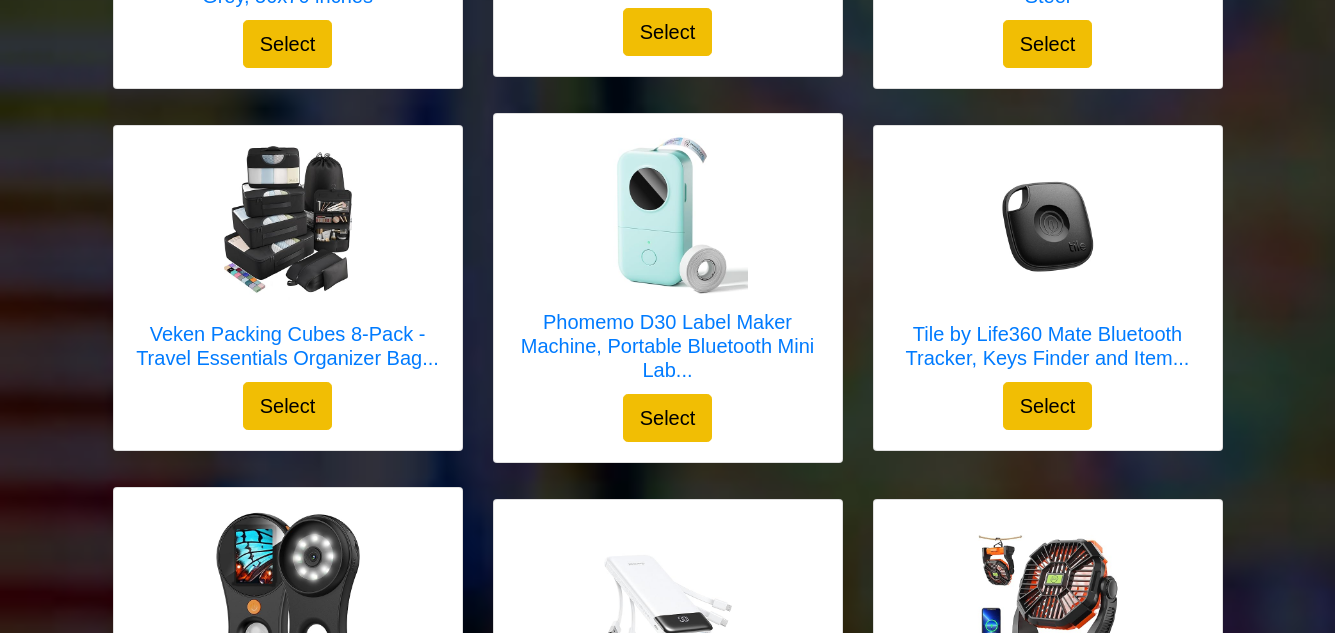 click on "TDLOL Rechargeable Camping Fan - LED
Select" at bounding box center [1048, 662] 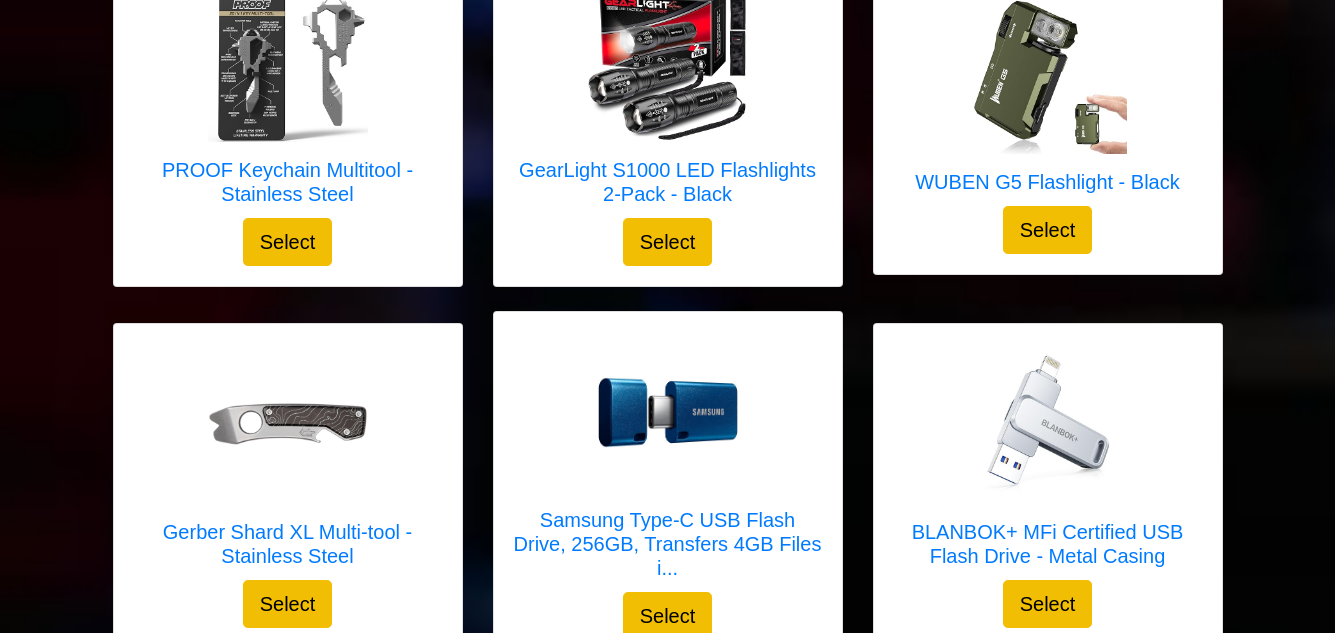 scroll, scrollTop: 3673, scrollLeft: 0, axis: vertical 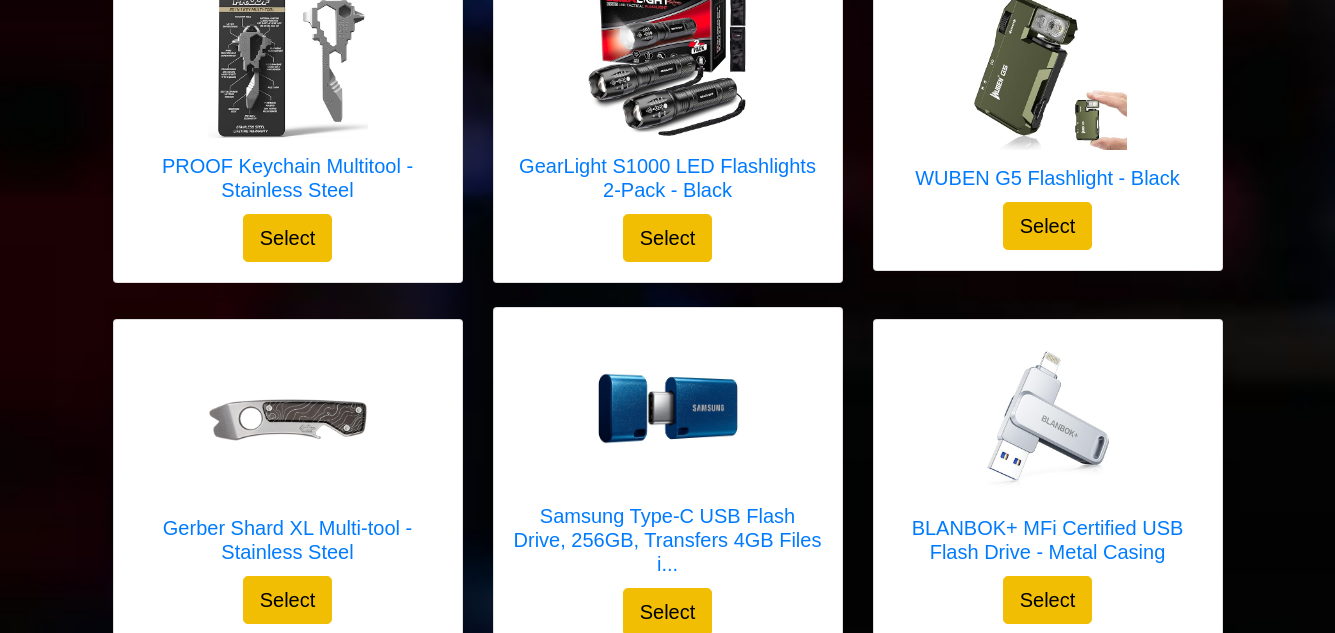 click on "BLANBOK+ MFi Certified USB Flash Drive - Metal Casing
Select" at bounding box center (1048, 482) 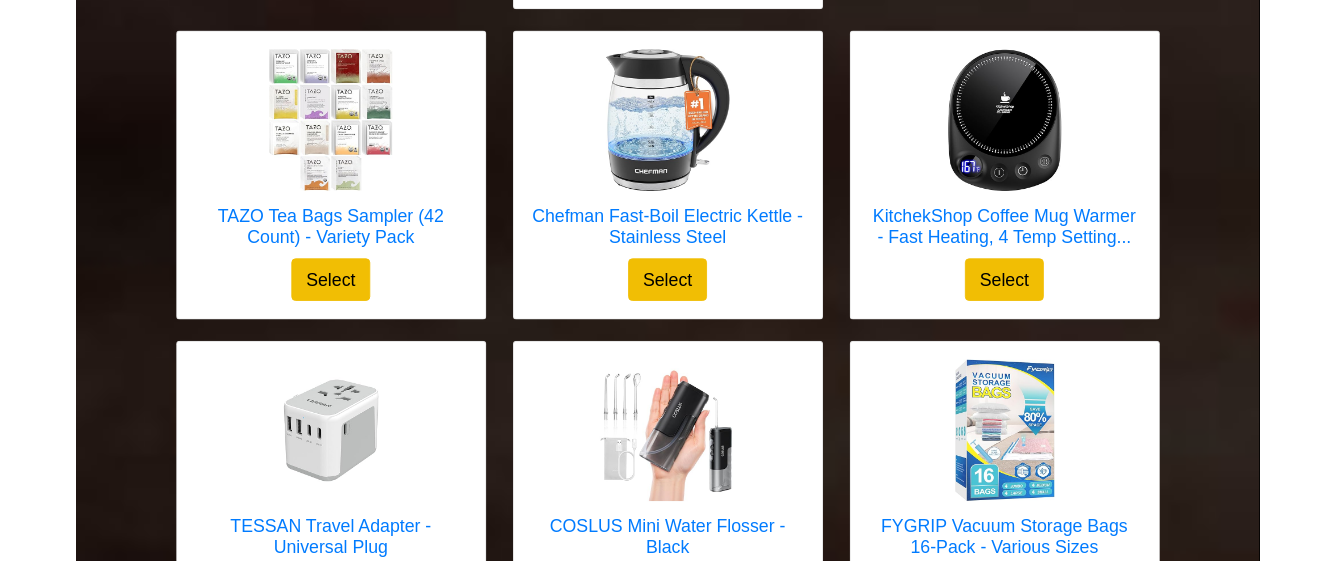 scroll, scrollTop: 5404, scrollLeft: 0, axis: vertical 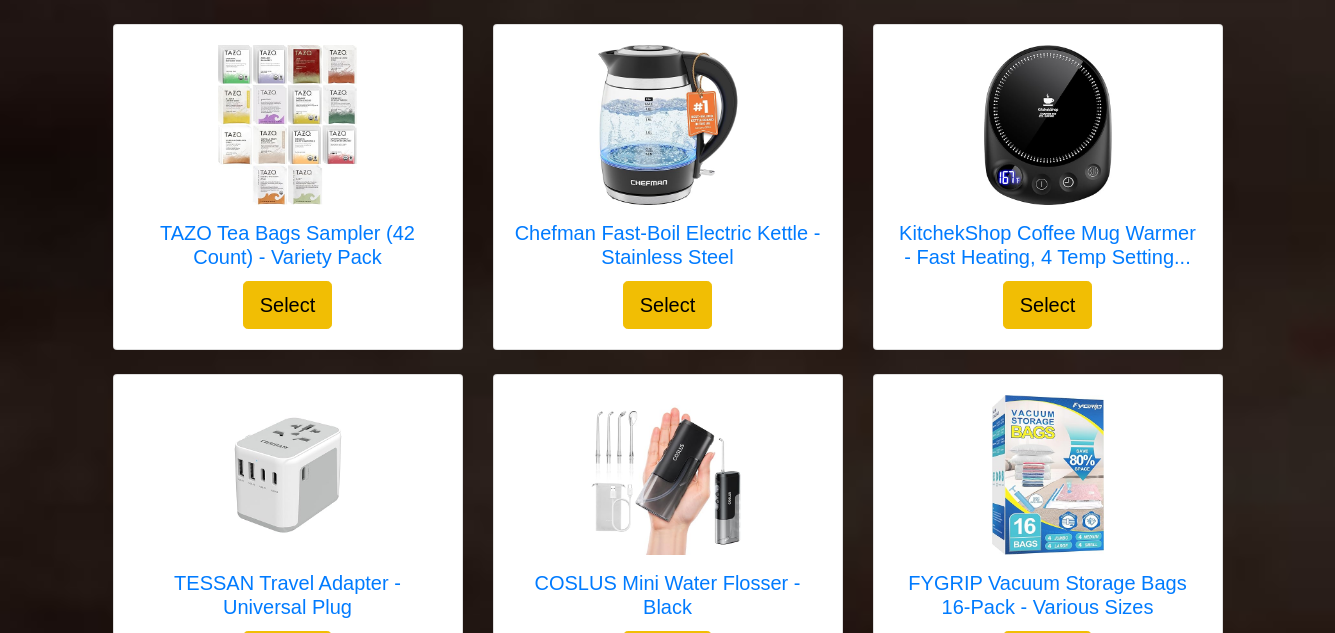 click on "Select your gift!
The Perfect Pizza Pack™ - Reusable Pizza Storage Container w...
Select
X
The Perfect Pizza Pack™ - Reusable Pizza Storage Container with 5 Microwavable Serving Trays - BPA-Free Adjustable Pizza Slice Container to Organize & Save Space, Red" at bounding box center [667, -1779] 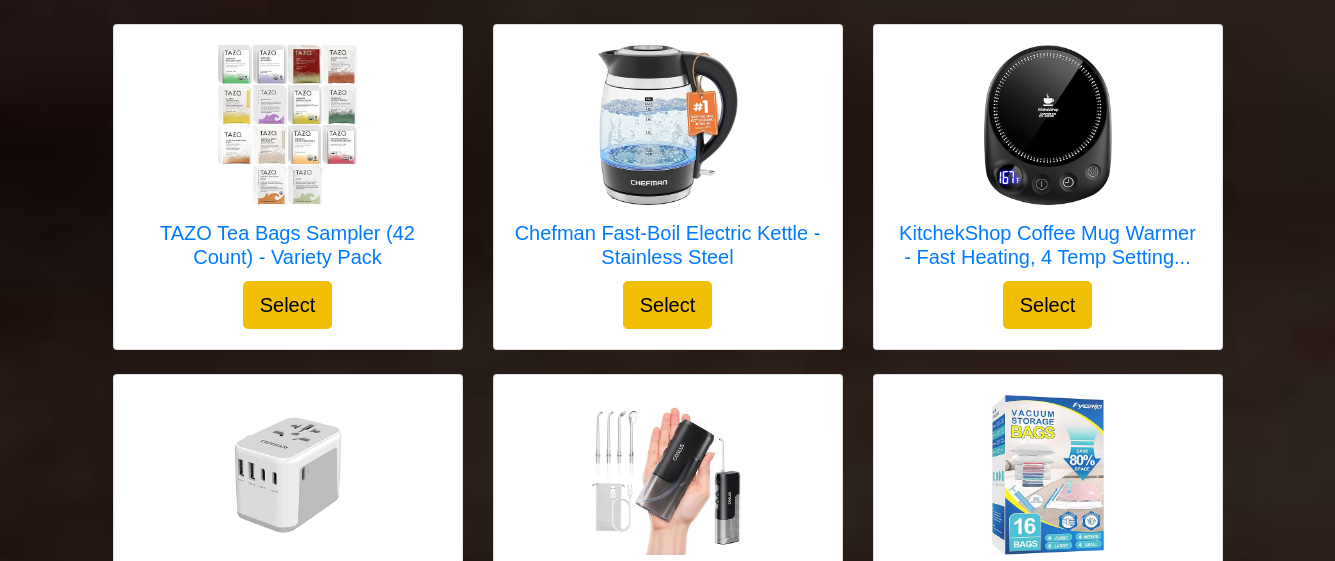 click on "Select your gift!
The Perfect Pizza Pack™ - Reusable Pizza Storage Container w...
Select
X
The Perfect Pizza Pack™ - Reusable Pizza Storage Container with 5 Microwavable Serving Trays - BPA-Free Adjustable Pizza Slice Container to Organize & Save Space, Red" at bounding box center [667, -1779] 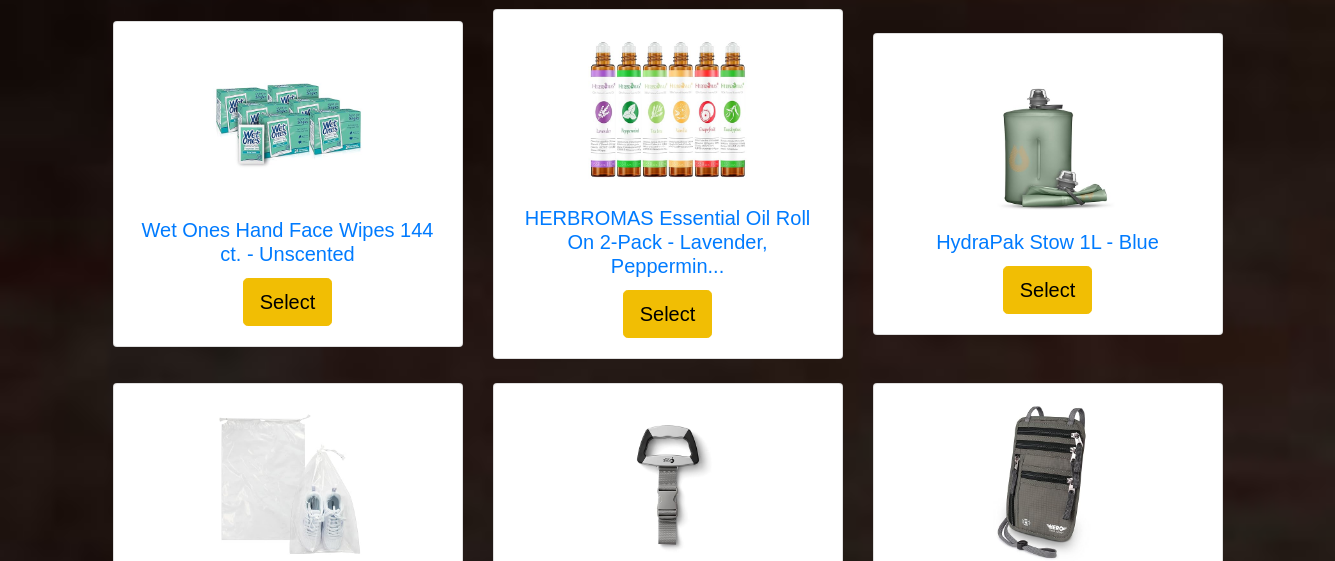 scroll, scrollTop: 6143, scrollLeft: 0, axis: vertical 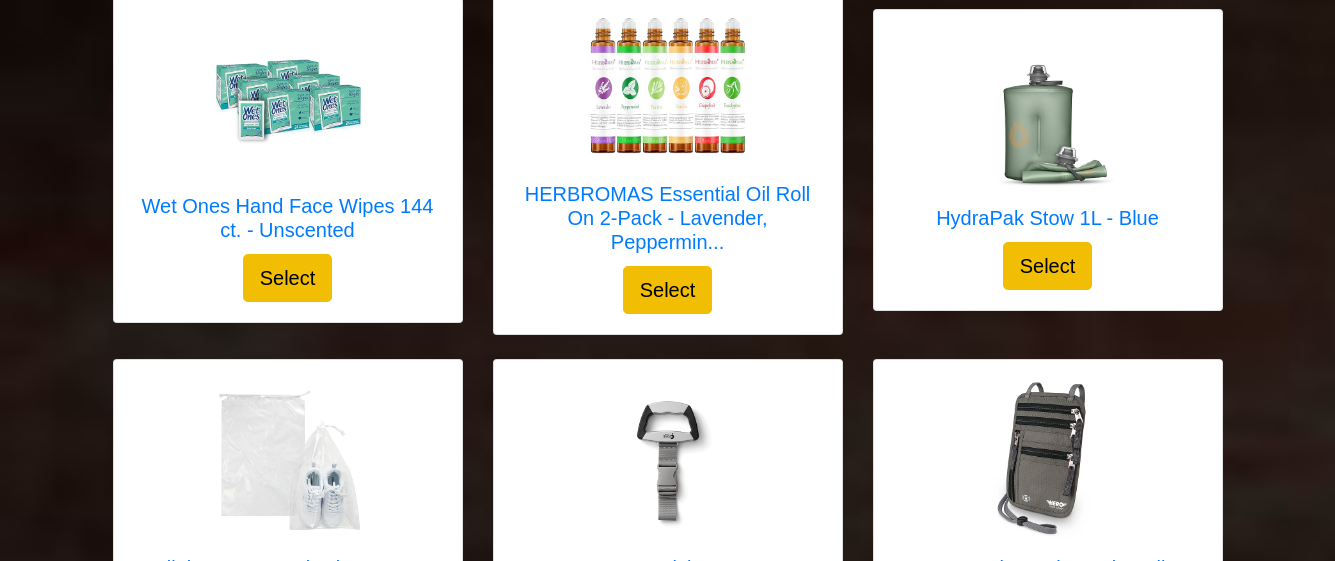 click on "Select your gift!
The Perfect Pizza Pack™ - Reusable Pizza Storage Container w...
Select
X
The Perfect Pizza Pack™ - Reusable Pizza Storage Container with 5 Microwavable Serving Trays - BPA-Free Adjustable Pizza Slice Container to Organize & Save Space, Red" at bounding box center [667, -2518] 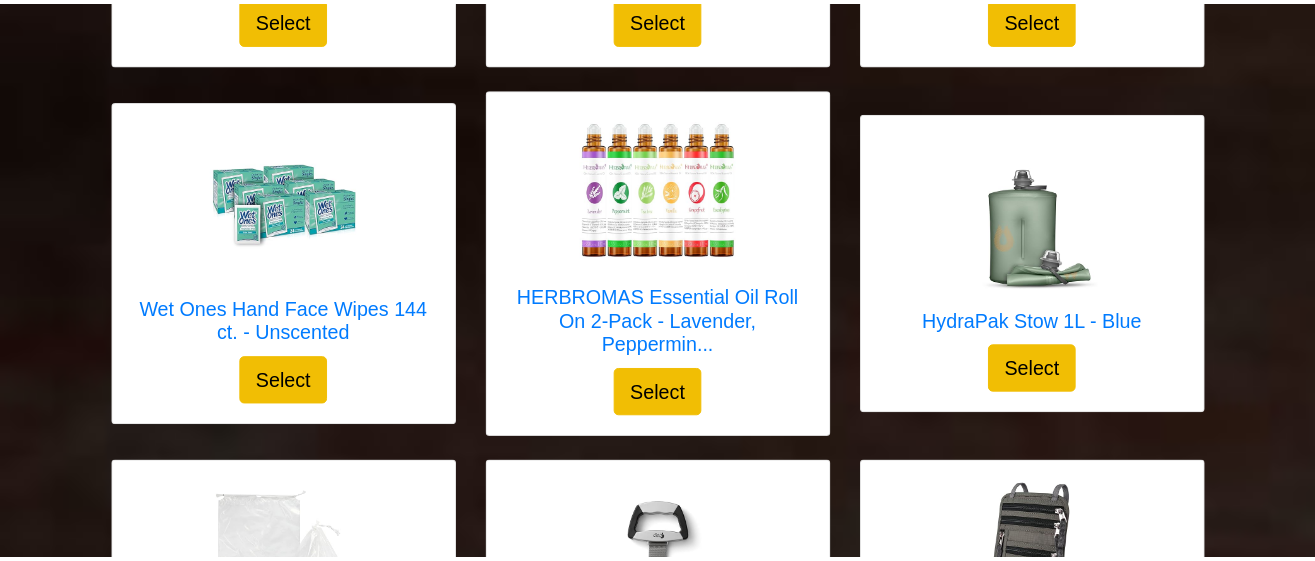 scroll, scrollTop: 6029, scrollLeft: 0, axis: vertical 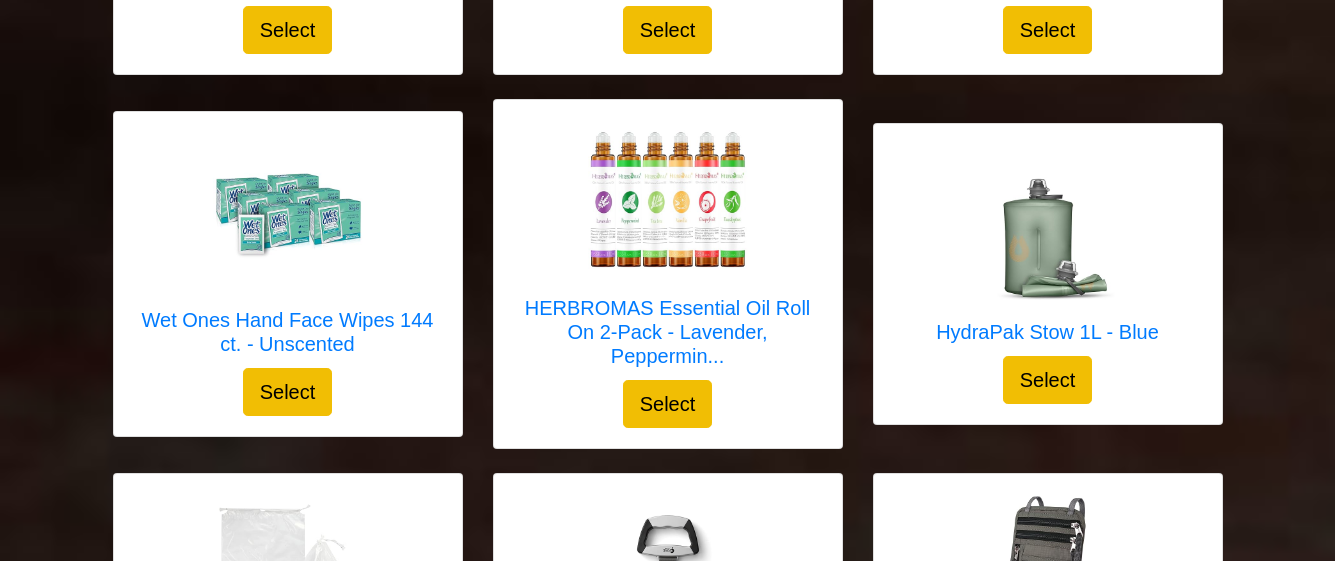 click on "Select your gift!
The Perfect Pizza Pack™ - Reusable Pizza Storage Container w...
Select
X
The Perfect Pizza Pack™ - Reusable Pizza Storage Container with 5 Microwavable Serving Trays - BPA-Free Adjustable Pizza Slice Container to Organize & Save Space, Red" at bounding box center (667, -2404) 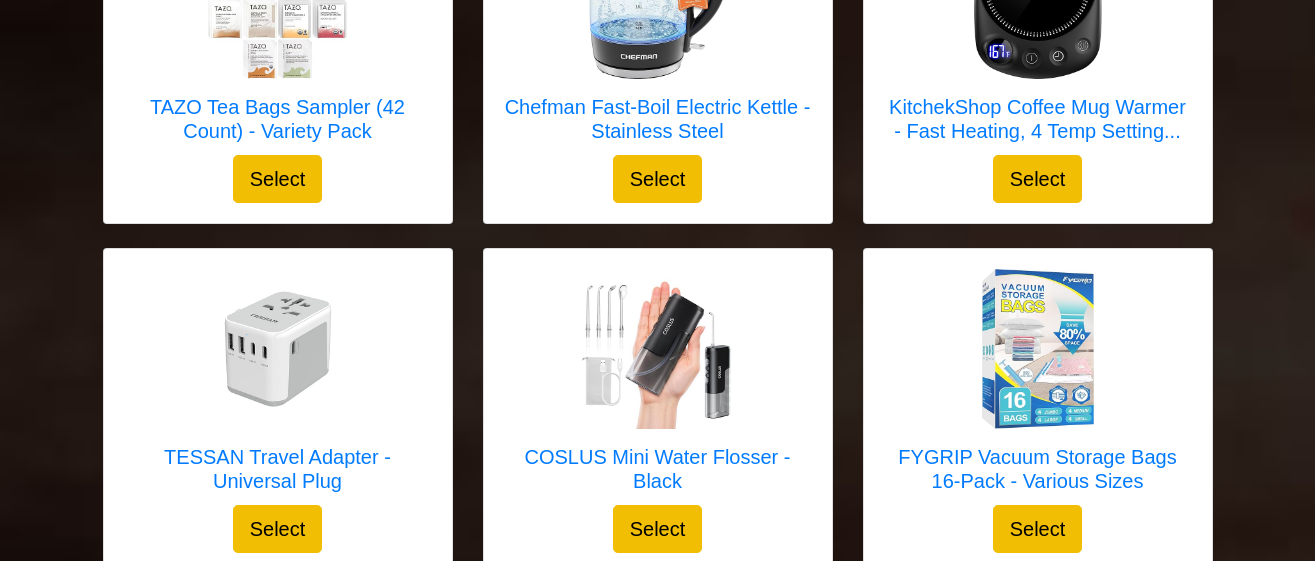 scroll, scrollTop: 5500, scrollLeft: 0, axis: vertical 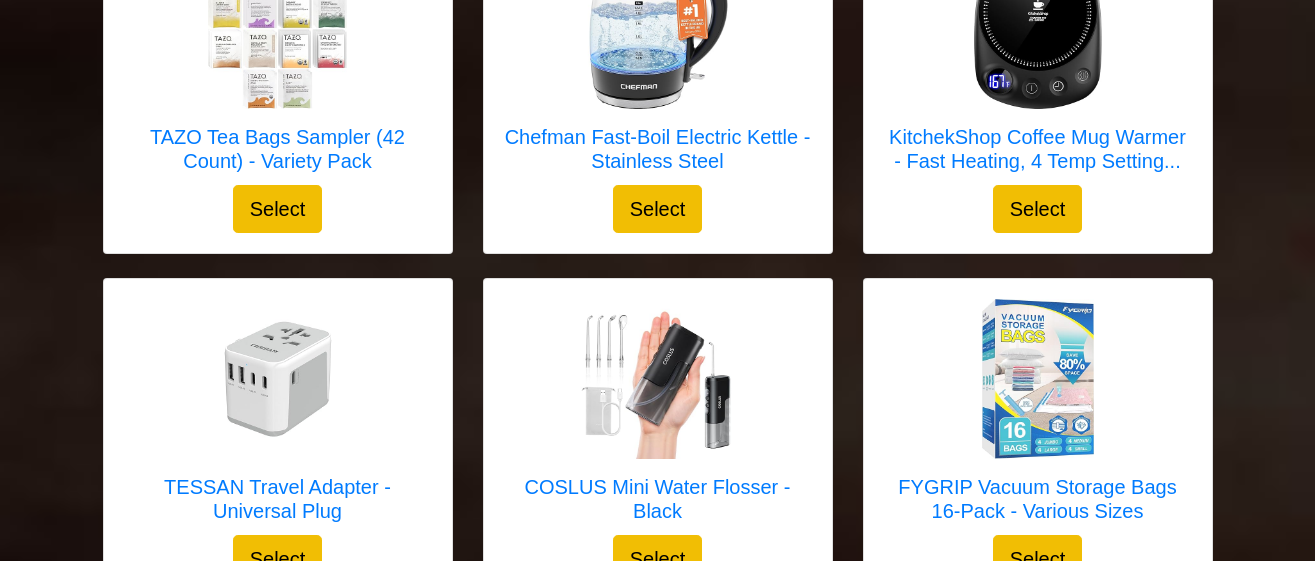click on "Select your gift!
The Perfect Pizza Pack™ - Reusable Pizza Storage Container w...
Select
X
The Perfect Pizza Pack™ - Reusable Pizza Storage Container with 5 Microwavable Serving Trays - BPA-Free Adjustable Pizza Slice Container to Organize & Save Space, Red" at bounding box center [657, -1875] 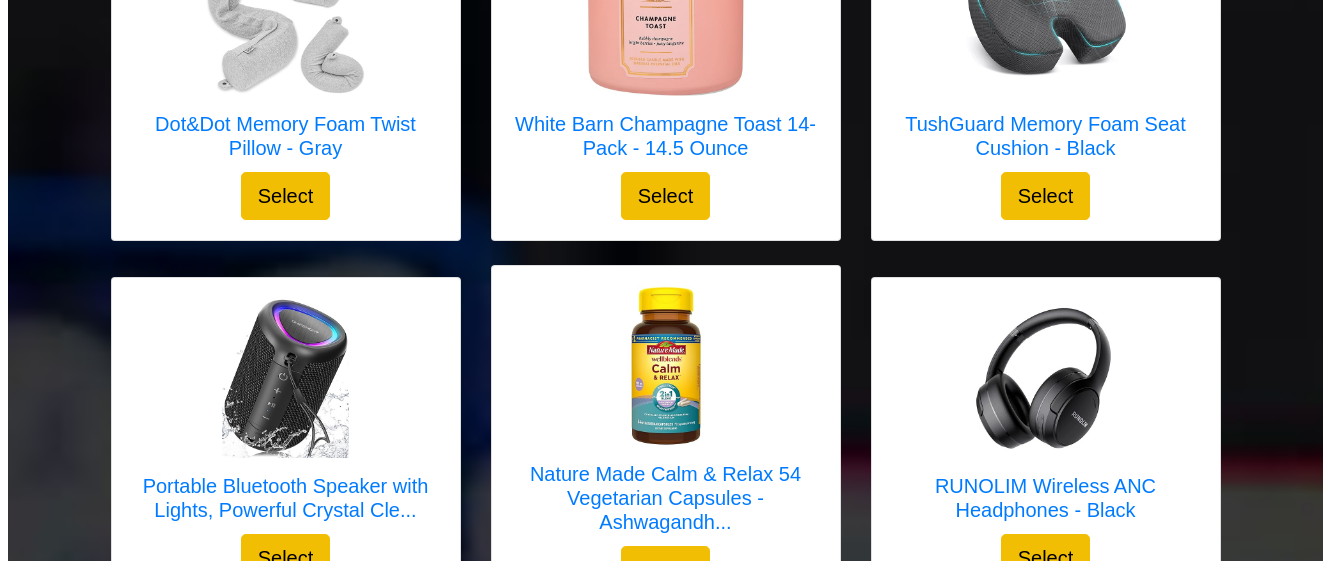 scroll, scrollTop: 1565, scrollLeft: 0, axis: vertical 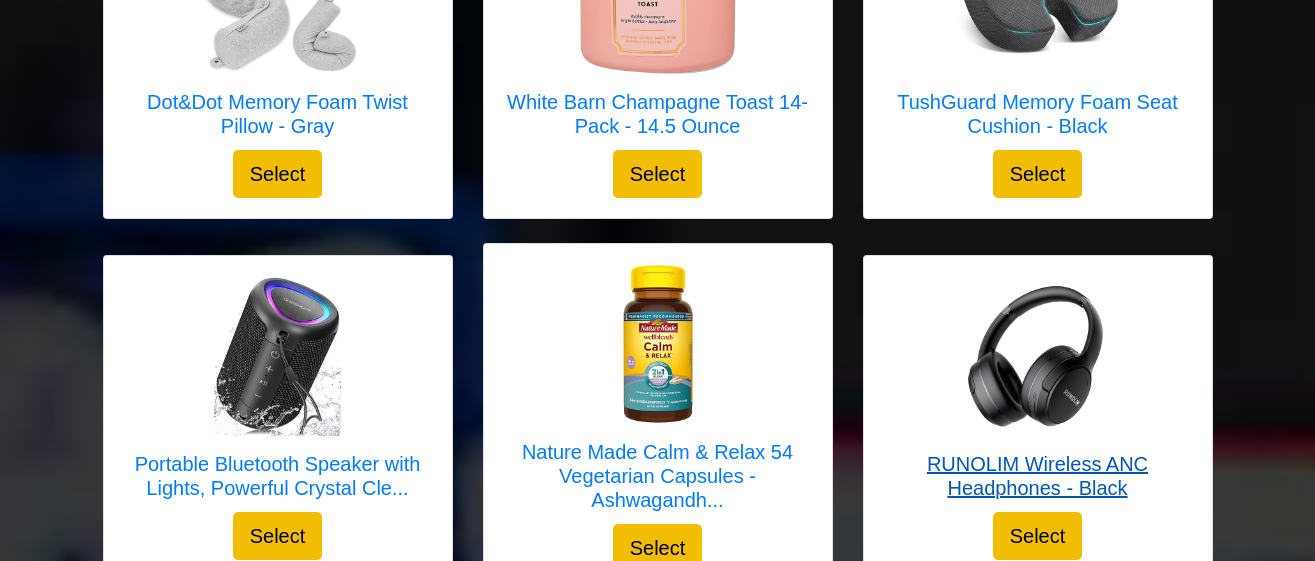 click at bounding box center [1038, 356] 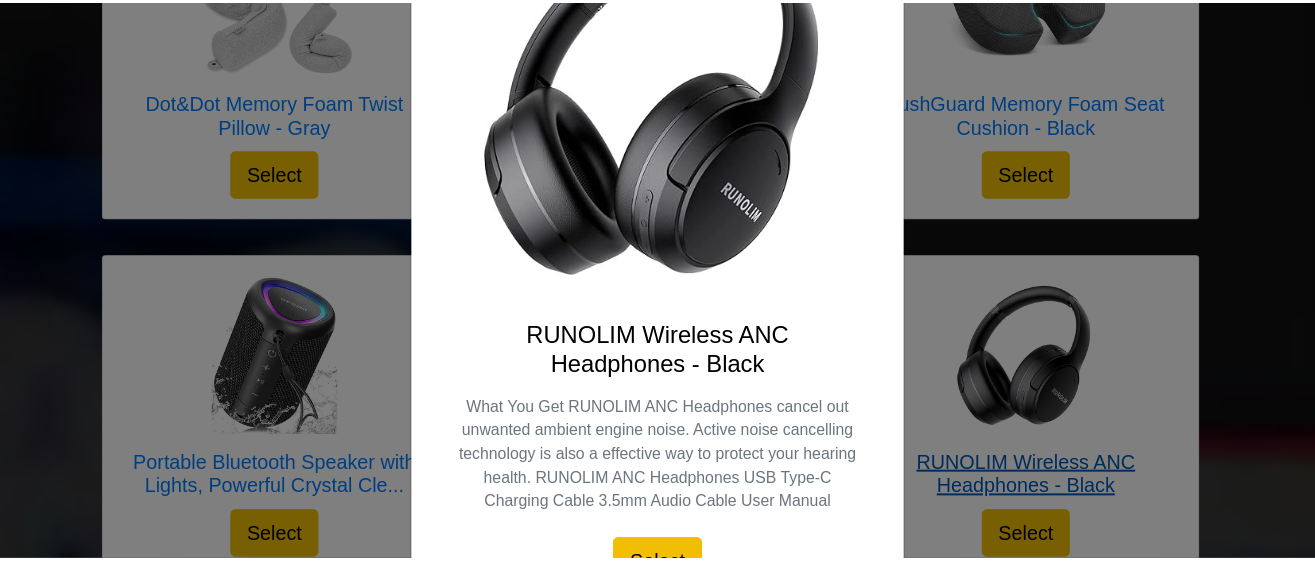 scroll, scrollTop: 200, scrollLeft: 0, axis: vertical 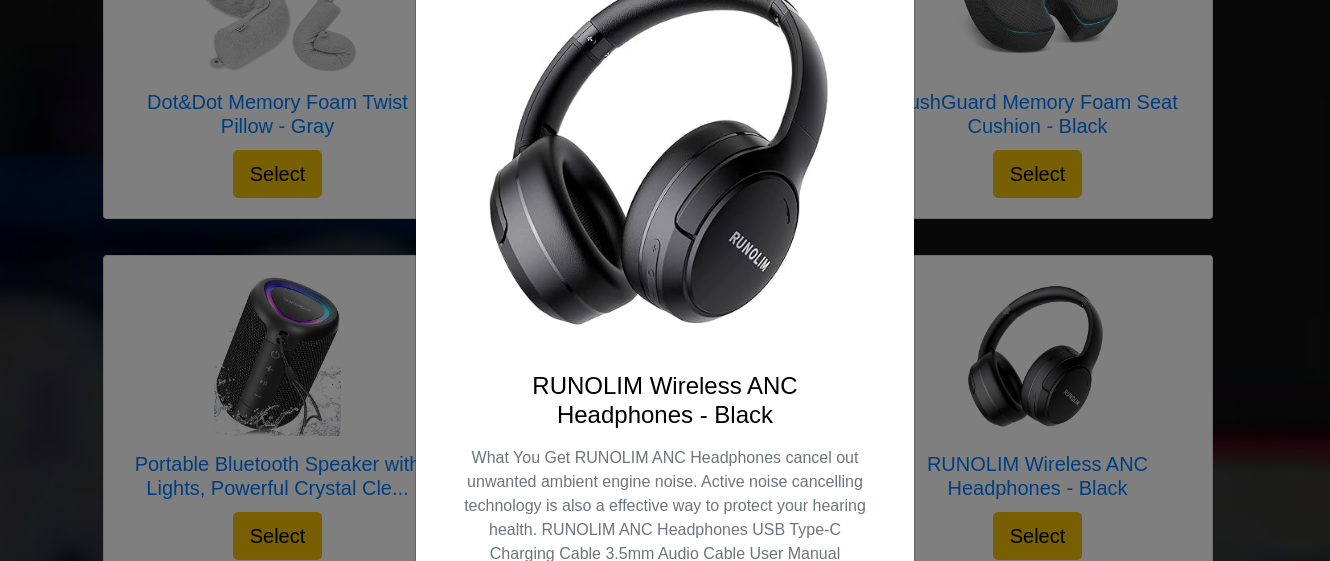 click on "X
RUNOLIM Wireless ANC Headphones - Black
What You Get
RUNOLIM ANC Headphones cancel out unwanted ambient engine noise. Active noise cancelling technology is also a effective way to protect your hearing health.
RUNOLIM ANC Headphones
USB Type-C Charging Cable
3.5mm Audio Cable
User Manual
Select" at bounding box center (665, 280) 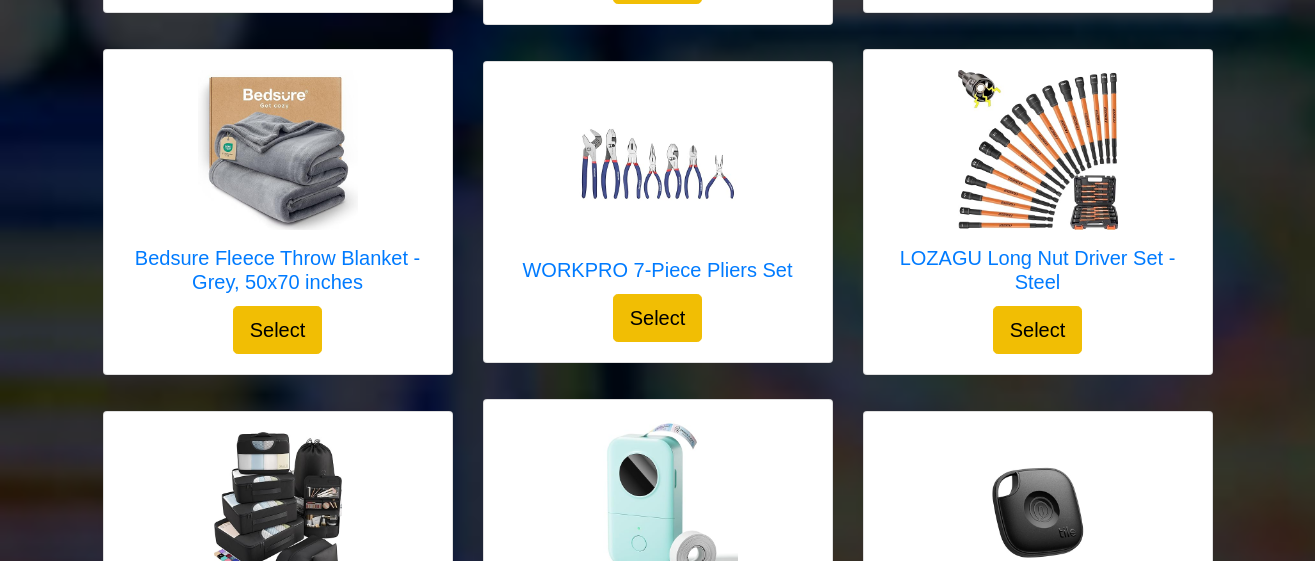 scroll, scrollTop: 2138, scrollLeft: 0, axis: vertical 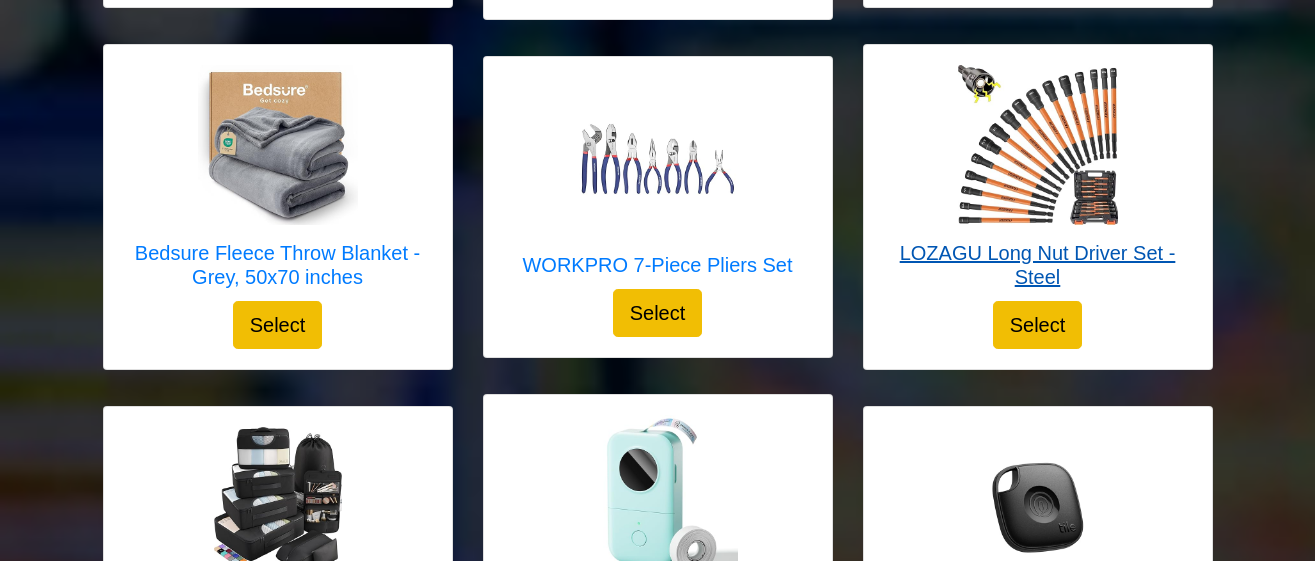 click at bounding box center [1038, 145] 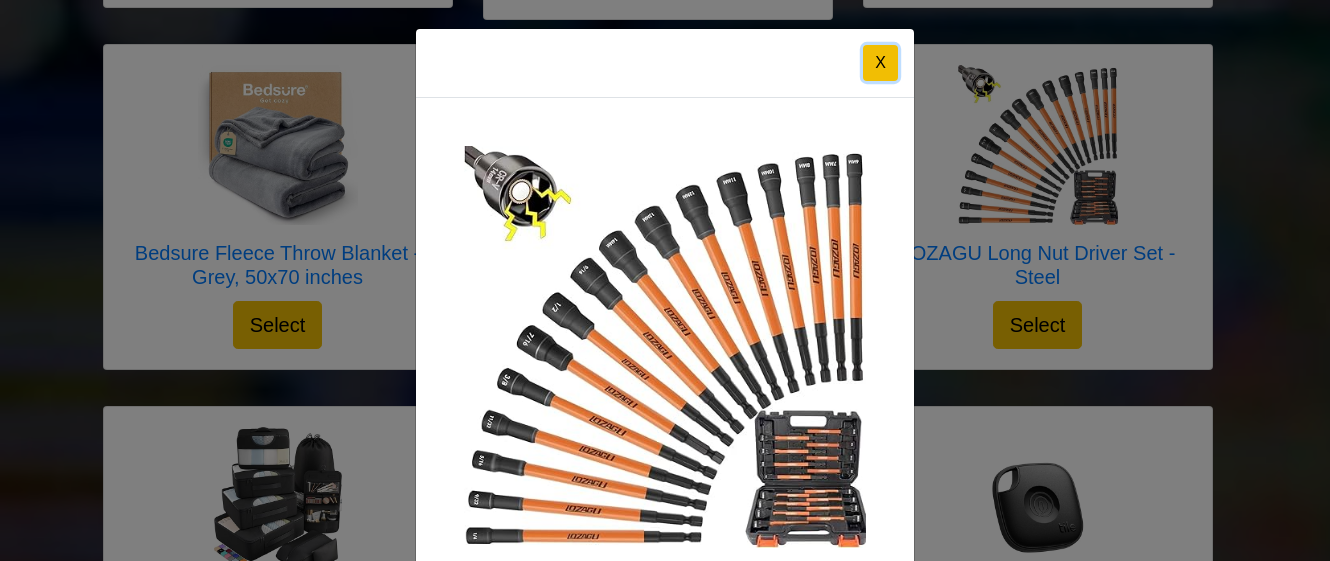 click on "X" at bounding box center (880, 63) 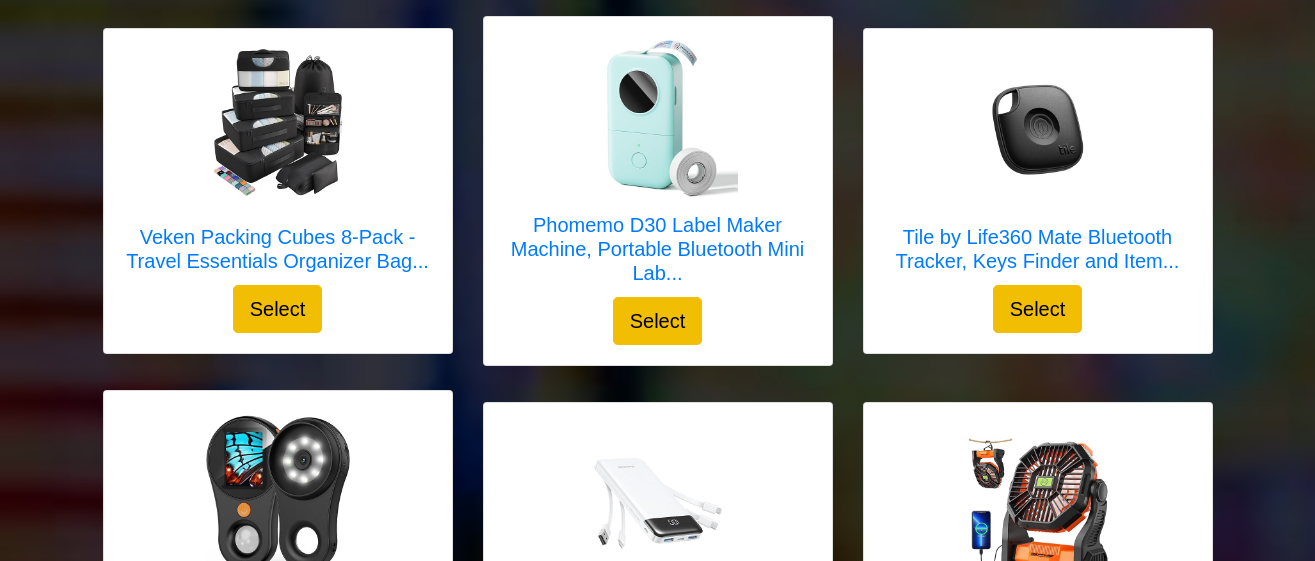scroll, scrollTop: 2524, scrollLeft: 0, axis: vertical 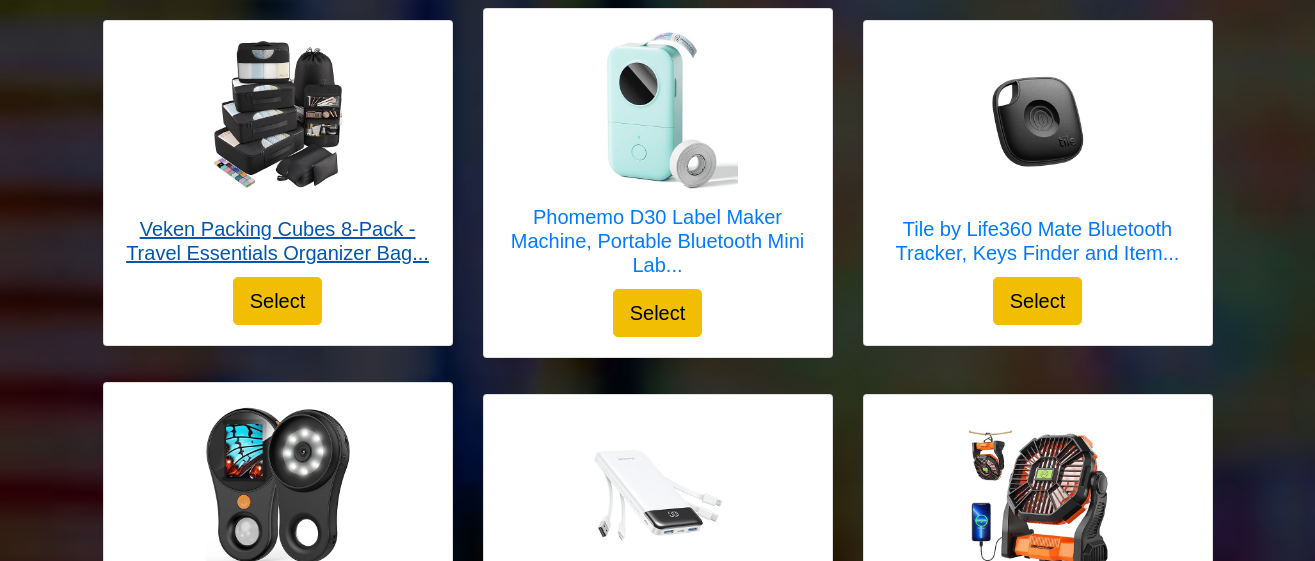 click at bounding box center (278, 121) 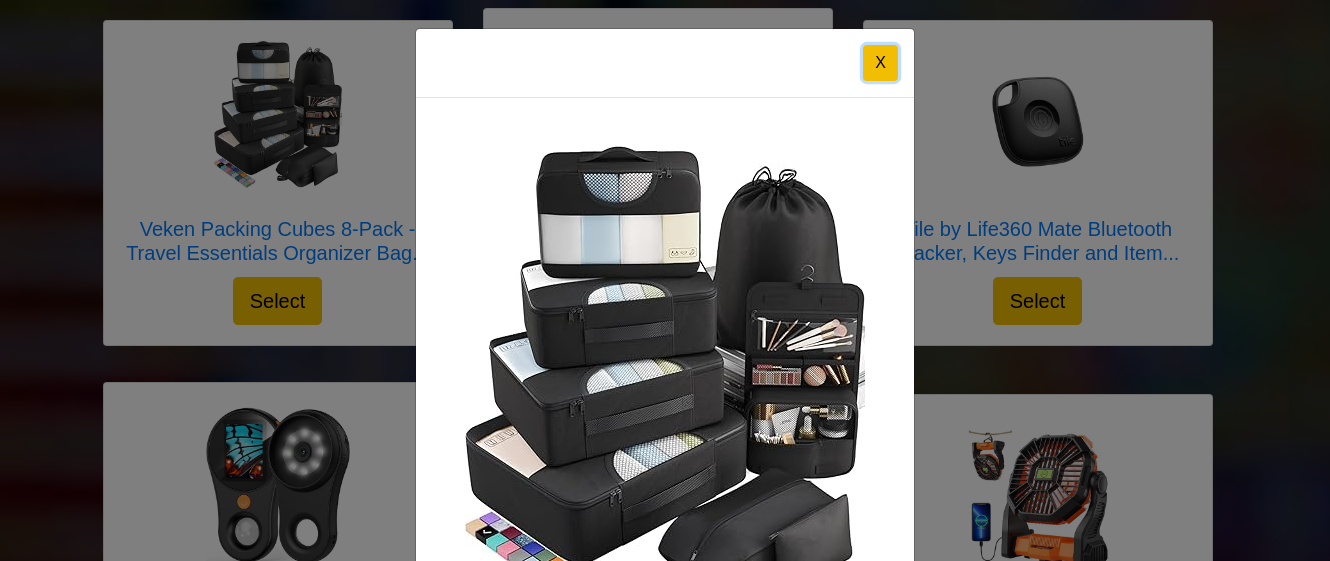 click on "X" at bounding box center [880, 63] 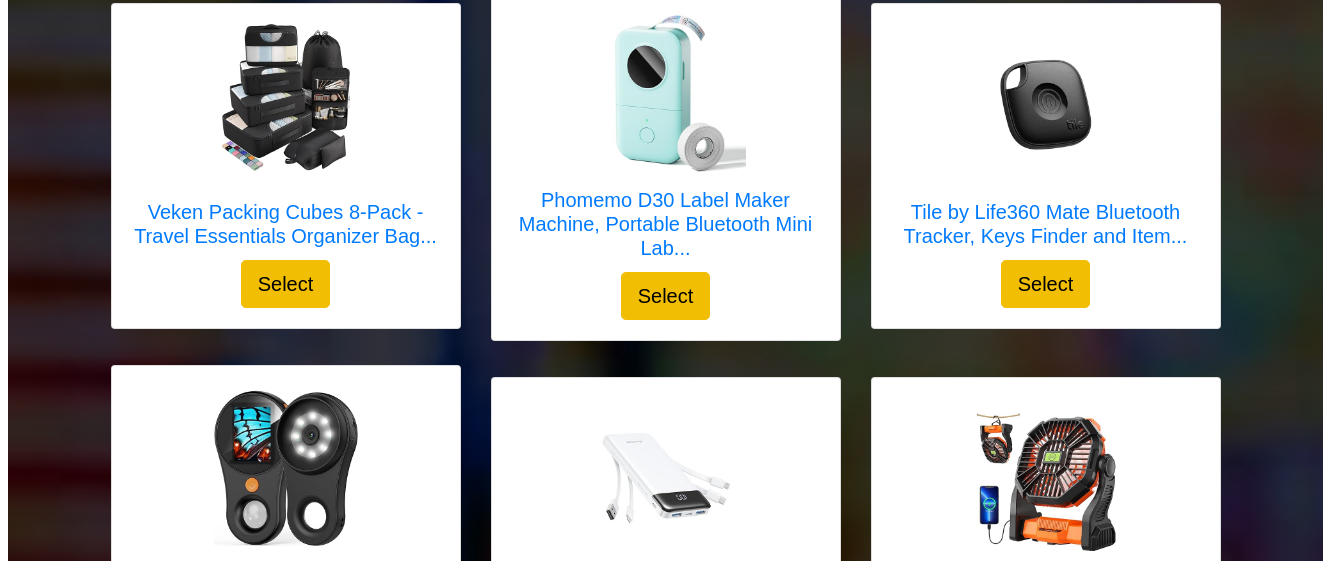scroll, scrollTop: 2531, scrollLeft: 0, axis: vertical 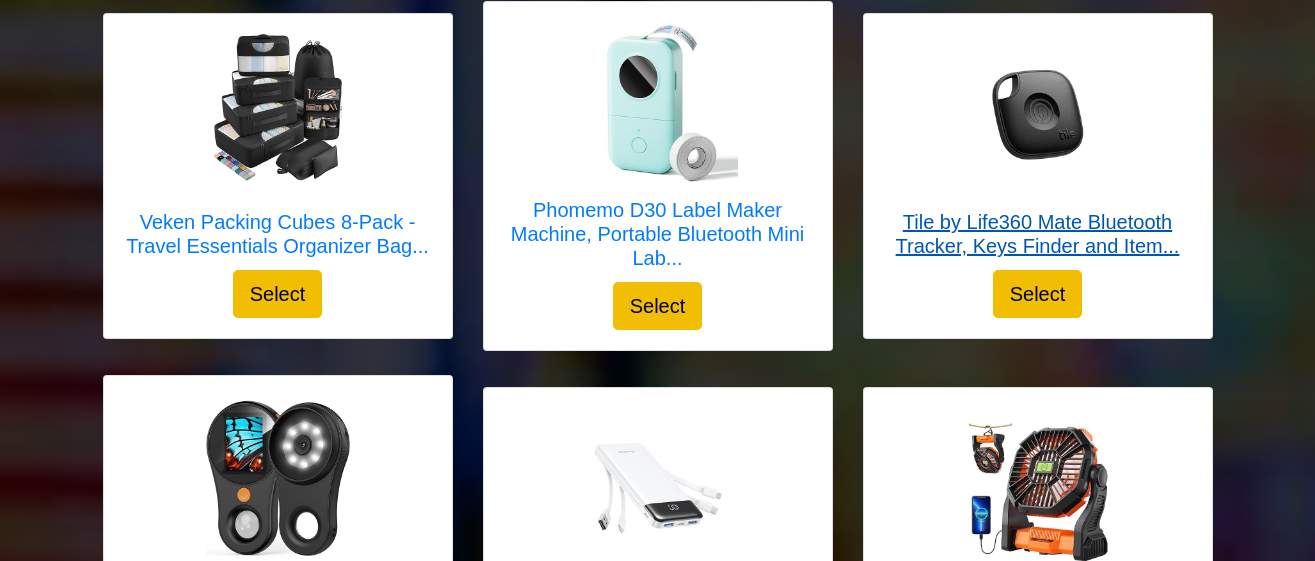 click at bounding box center (1038, 114) 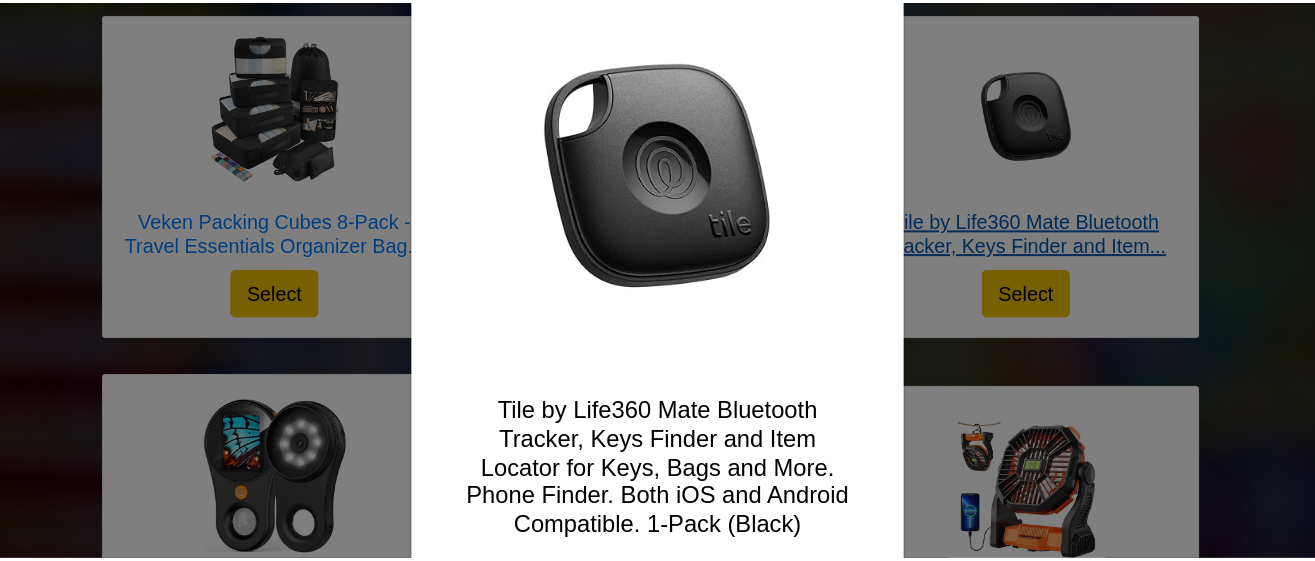 scroll, scrollTop: 153, scrollLeft: 0, axis: vertical 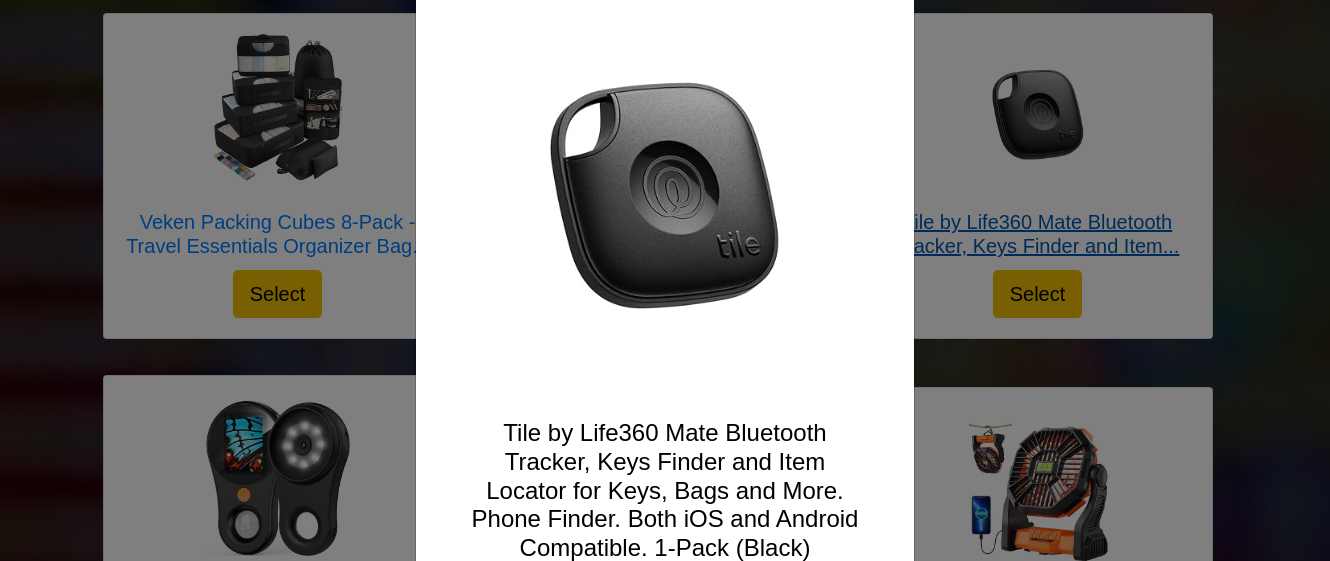 click on "X
Tile by Life360 Mate Bluetooth Tracker, Keys Finder and Item Locator for Keys, Bags and More. Phone Finder. Both iOS and Android Compatible. 1-Pack (Black)
Easily attach the Mate to everyday things like keys, backpacks and purses — no accessories required. With a loud ring and a longer range, find what you've Tiled by ringing the device or viewing its last location on your phone. Double-press the button on your Tile to find your phone — even when silenced. Or, set up your Tile to work as an SOS button, and discreetly send an alert to your Life360 Circle in unsafe situations.
Select" at bounding box center (665, 280) 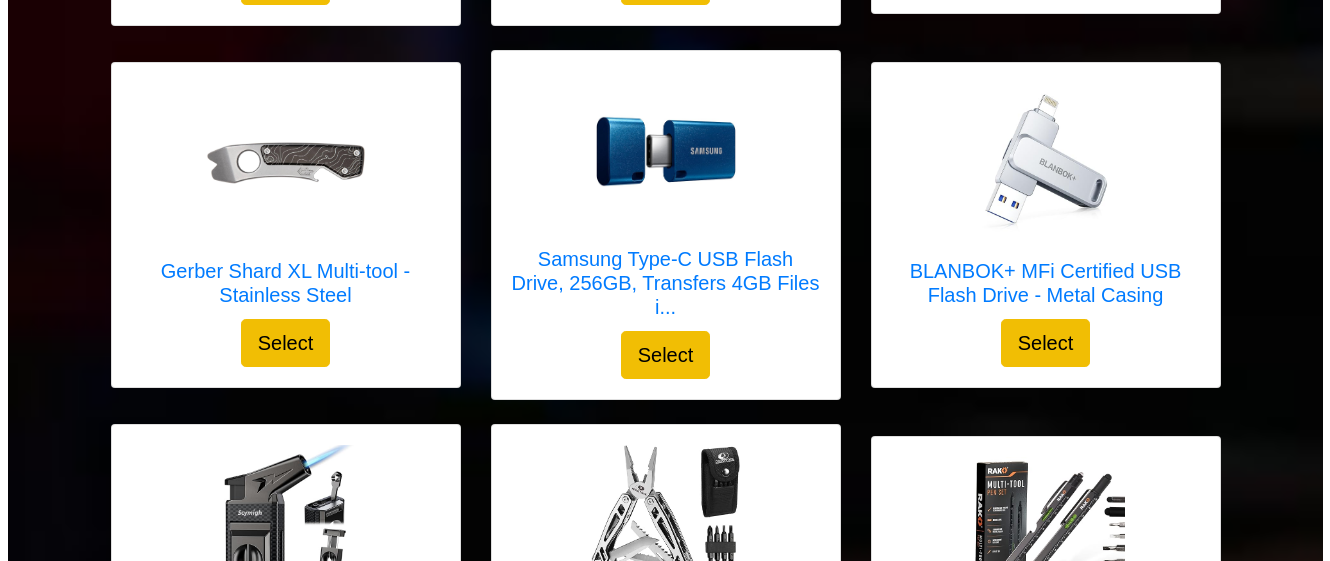 scroll, scrollTop: 3933, scrollLeft: 0, axis: vertical 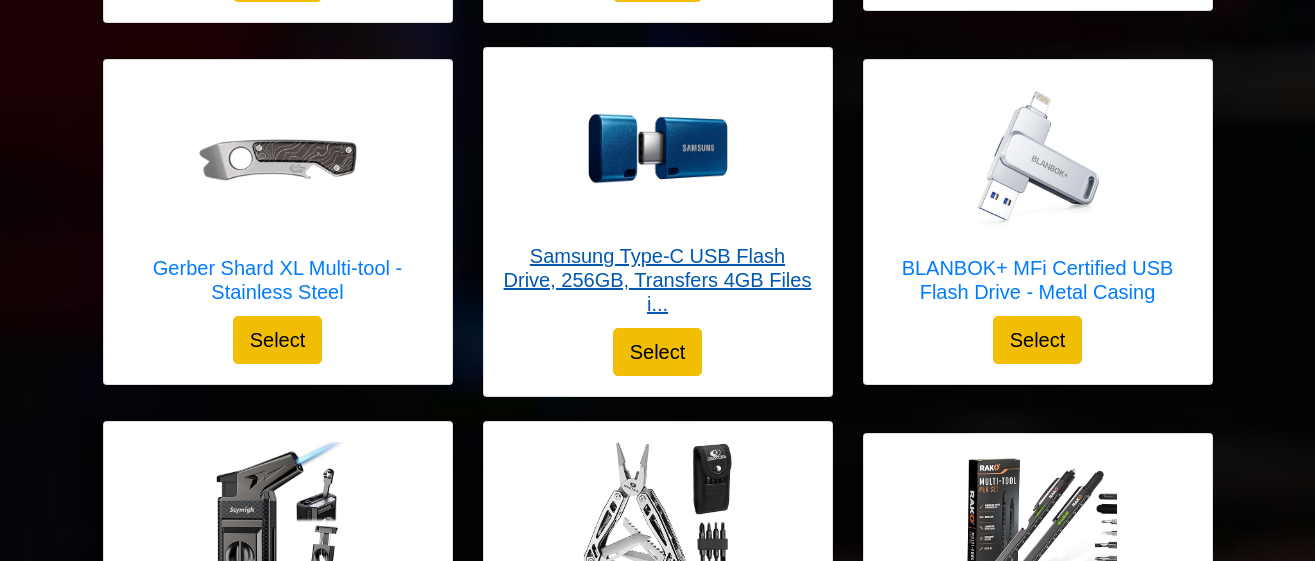click at bounding box center (658, 148) 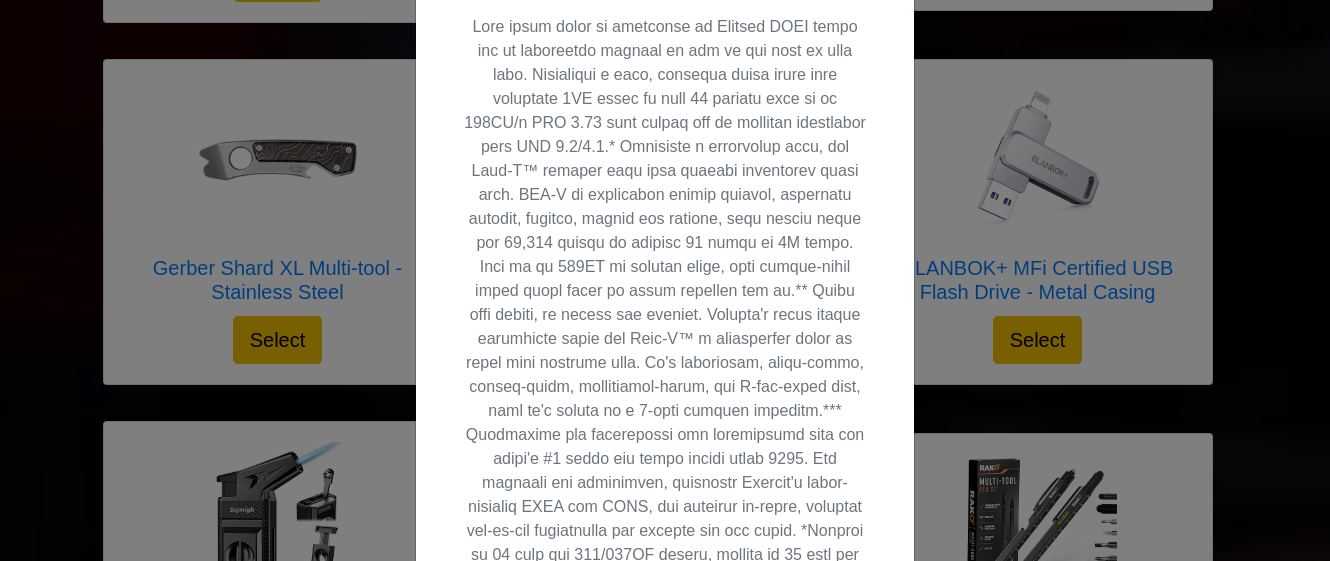 scroll, scrollTop: 641, scrollLeft: 0, axis: vertical 